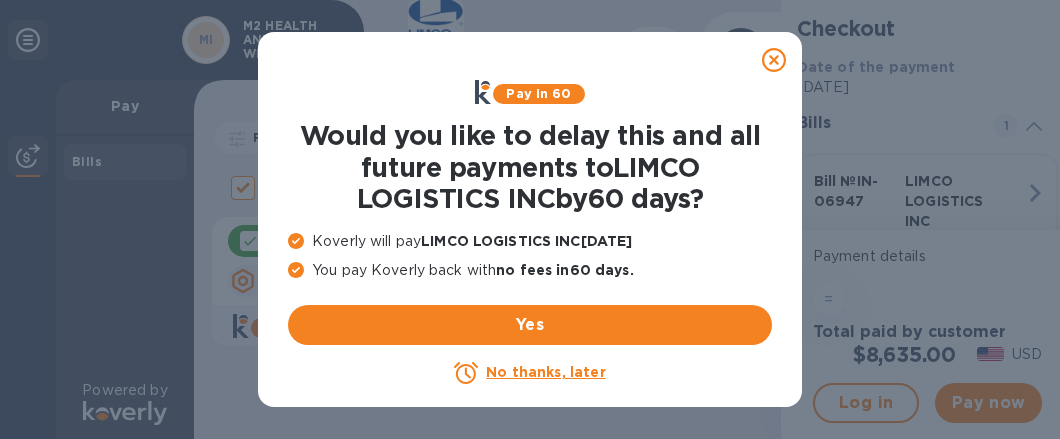 scroll, scrollTop: 0, scrollLeft: 0, axis: both 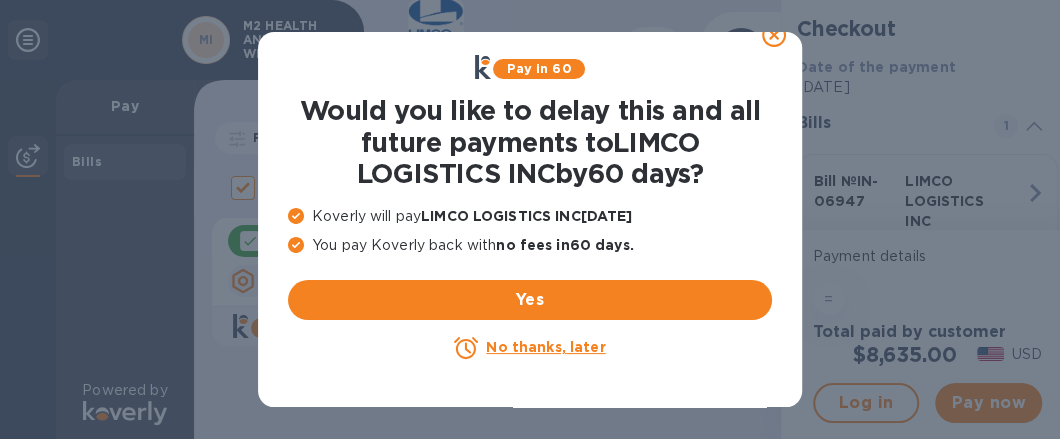 click on "No thanks, later" at bounding box center [545, 347] 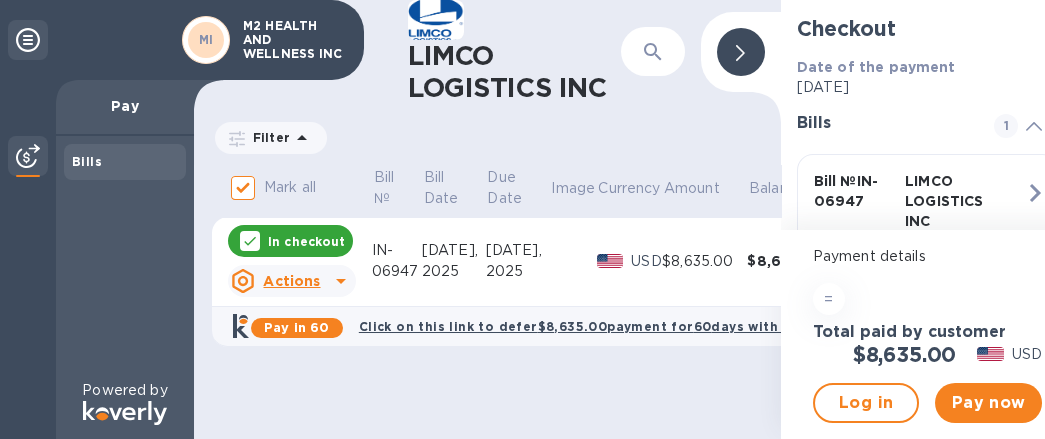 scroll, scrollTop: 14, scrollLeft: 0, axis: vertical 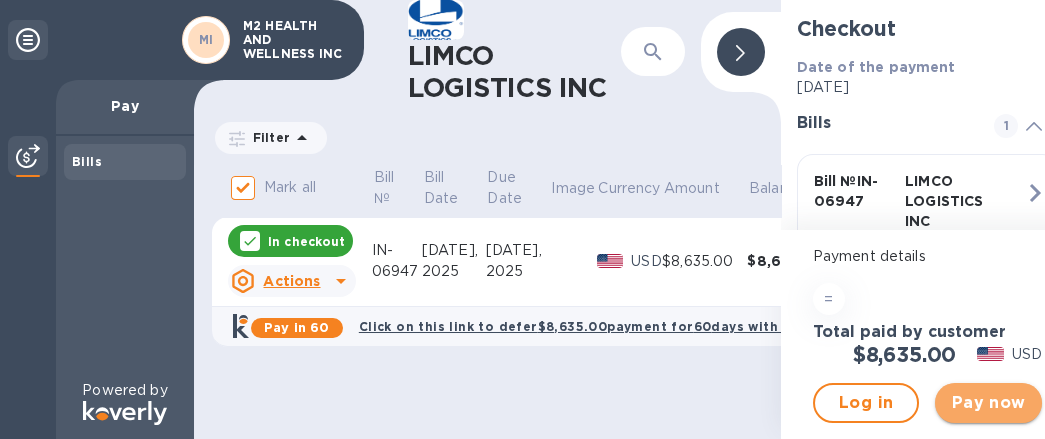 click on "Pay now" at bounding box center (988, 403) 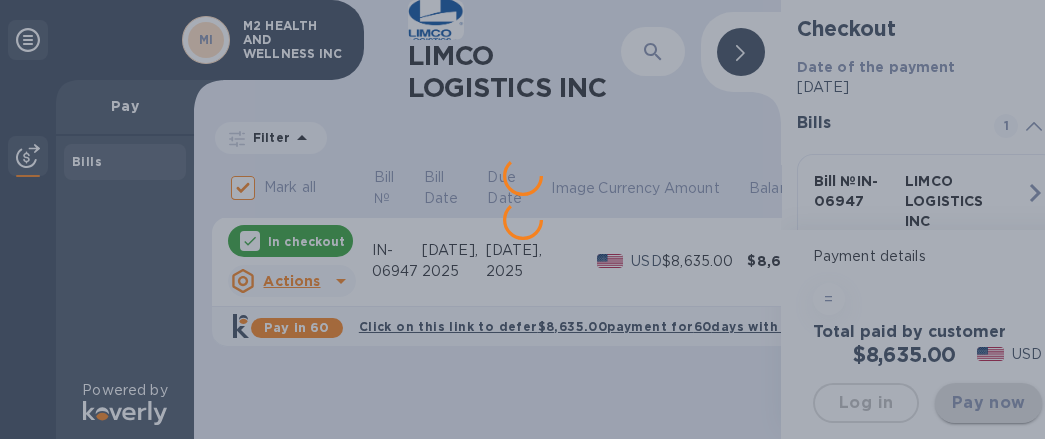 scroll, scrollTop: 0, scrollLeft: 0, axis: both 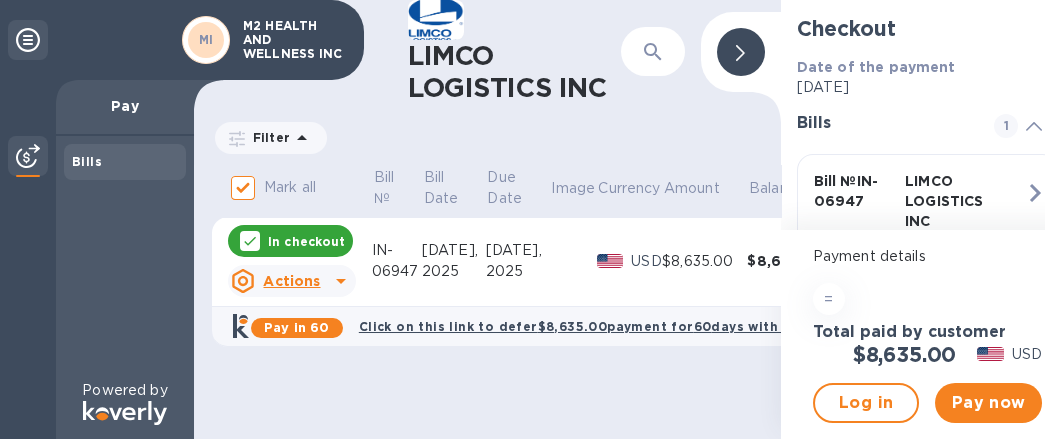 click on "In checkout" at bounding box center [306, 241] 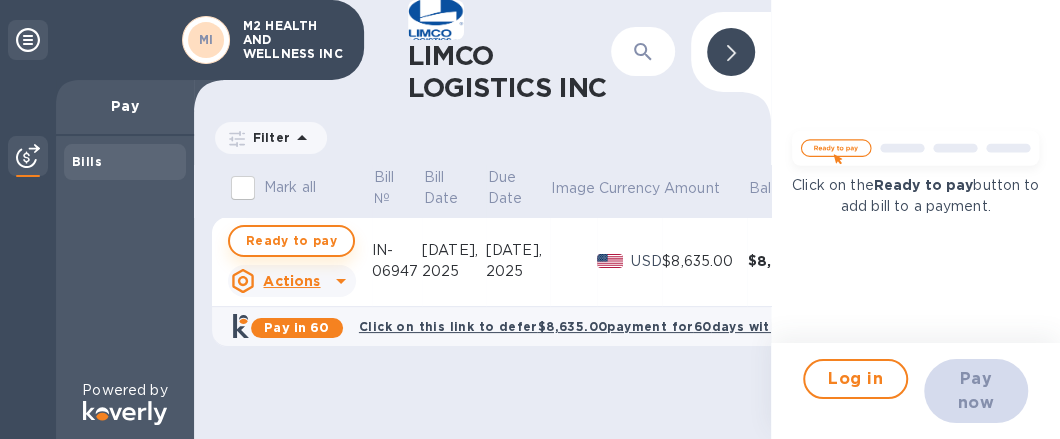 click on "Ready to pay" at bounding box center [291, 241] 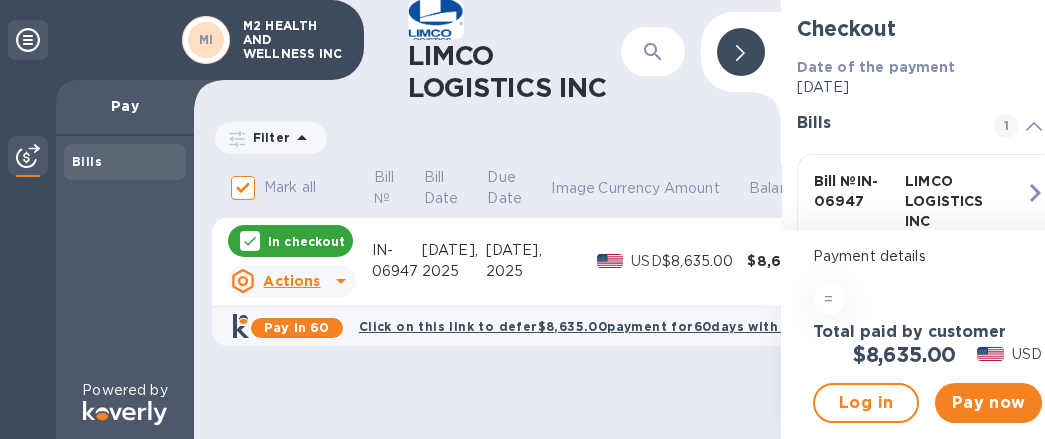 click on "In checkout" at bounding box center (306, 241) 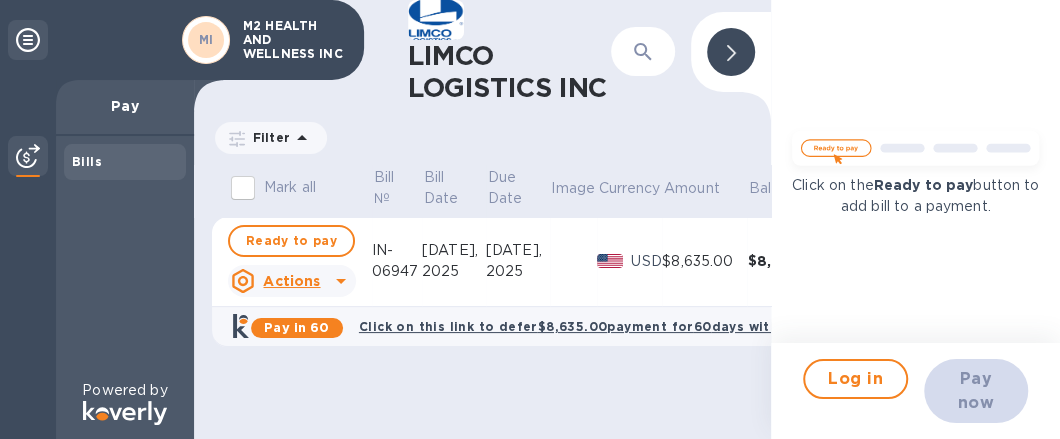 click on "LIMCO LOGISTICS INC ​ Filter Amount   Mark all Bill № Bill Date Due Date Image Currency Amount Balance Ready to pay Actions IN-06947 [DATE] [DATE] USD $8,635.00 $8,635.00 Pay in 60 Click on this link to defer  $8,635.00  payment for  60  days with no fee" at bounding box center [482, 219] 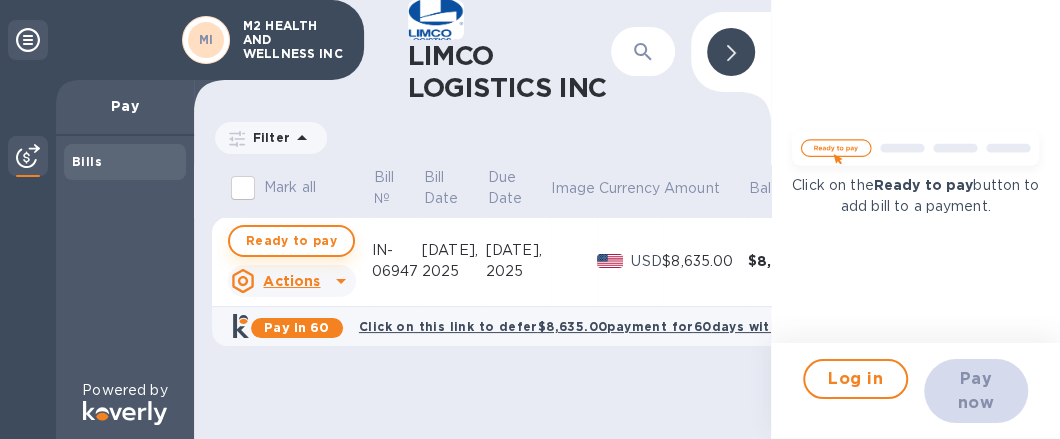 click on "Ready to pay" at bounding box center [291, 241] 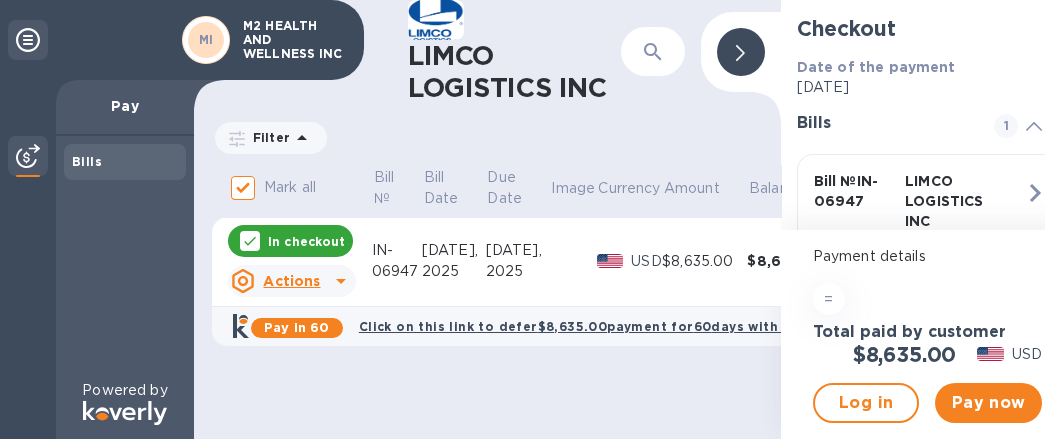 scroll, scrollTop: 14, scrollLeft: 0, axis: vertical 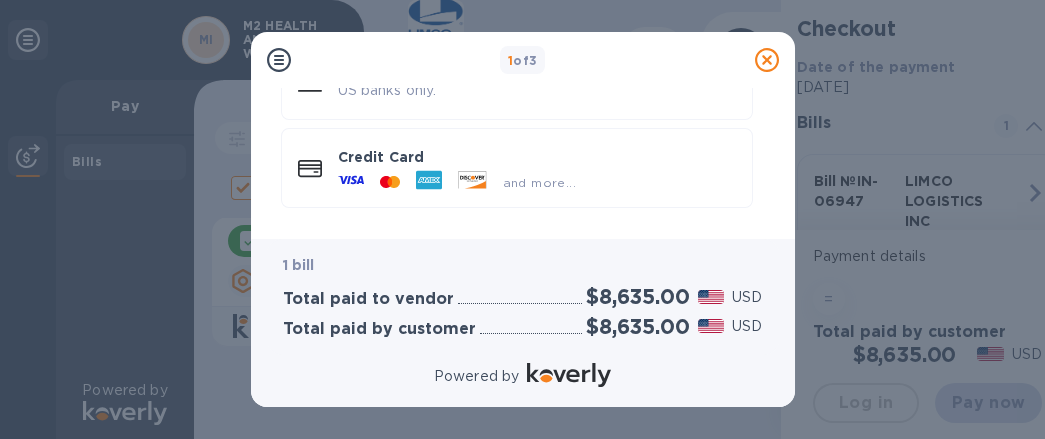 click 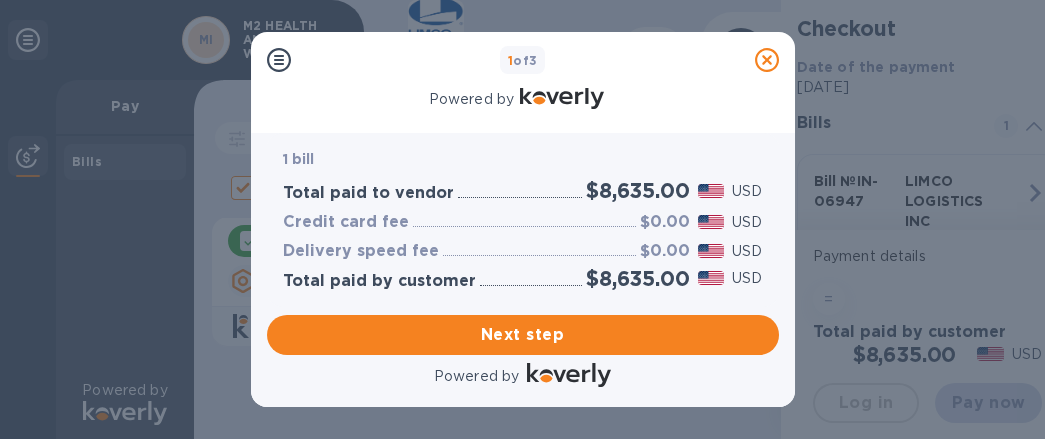 scroll, scrollTop: 0, scrollLeft: 0, axis: both 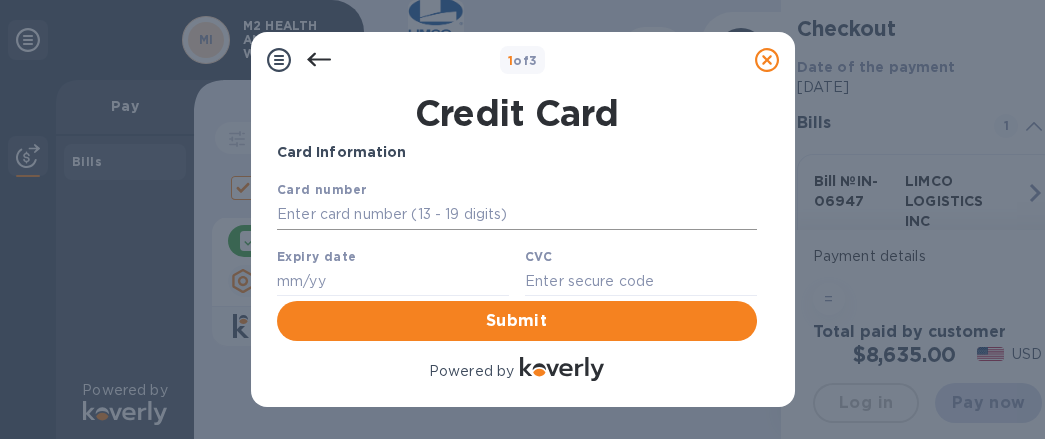 click at bounding box center (516, 215) 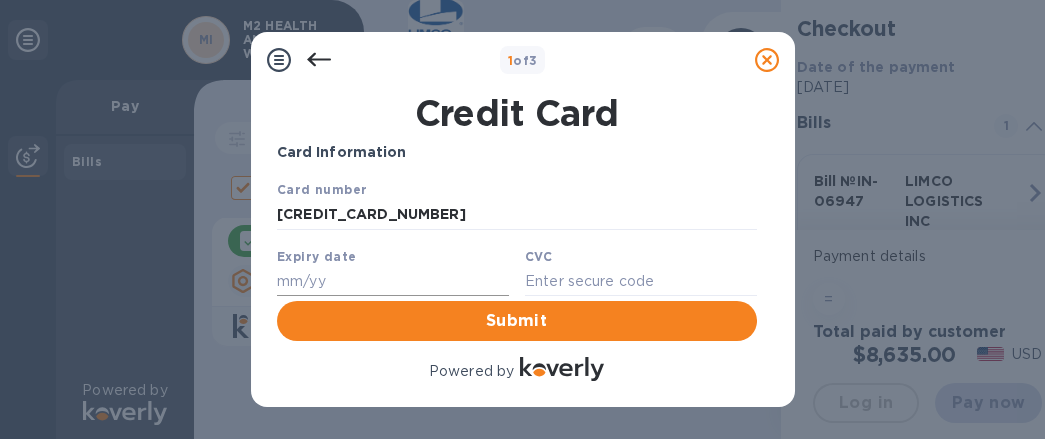 type on "[CREDIT_CARD_NUMBER]" 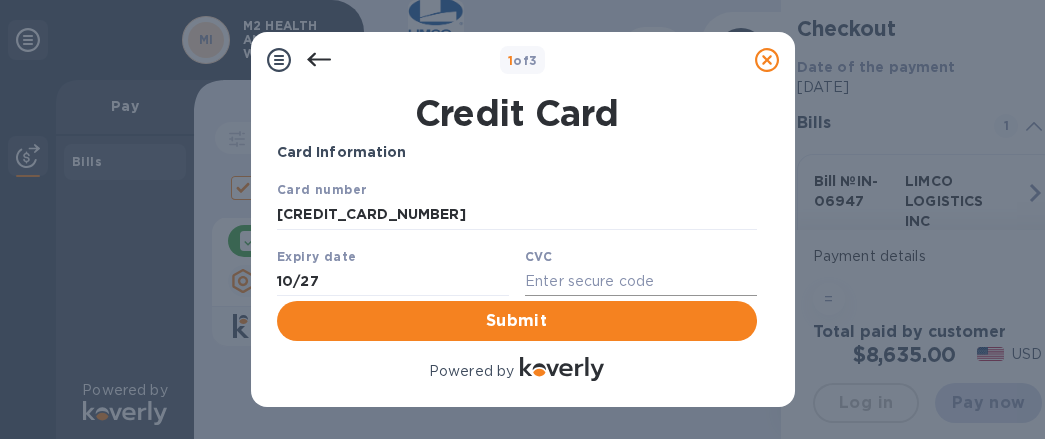type on "10/27" 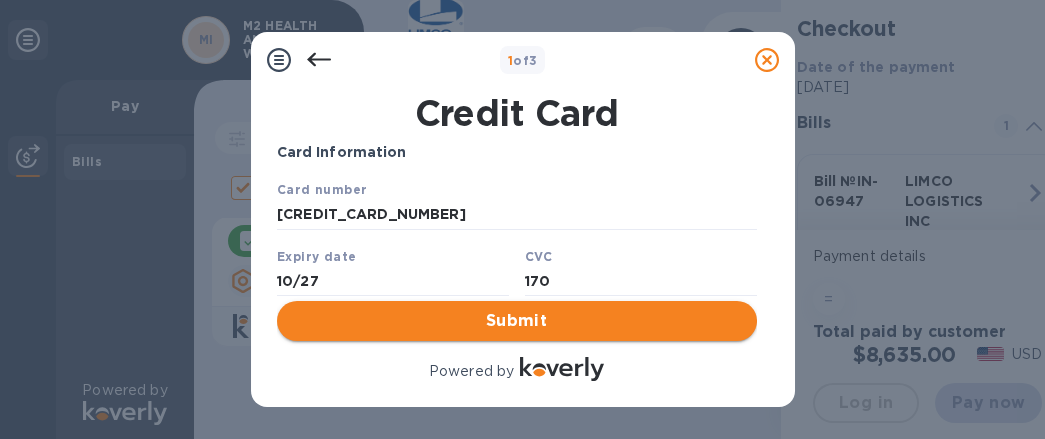 type on "170" 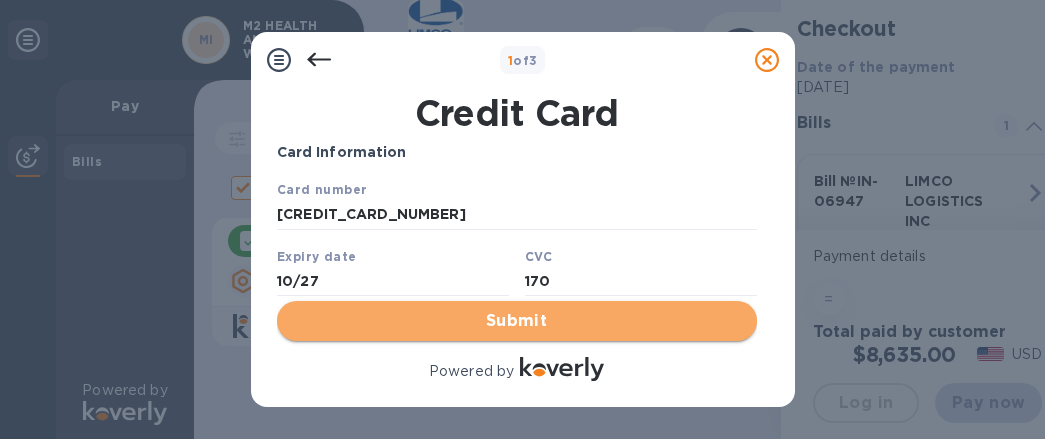 click on "Submit" at bounding box center (517, 321) 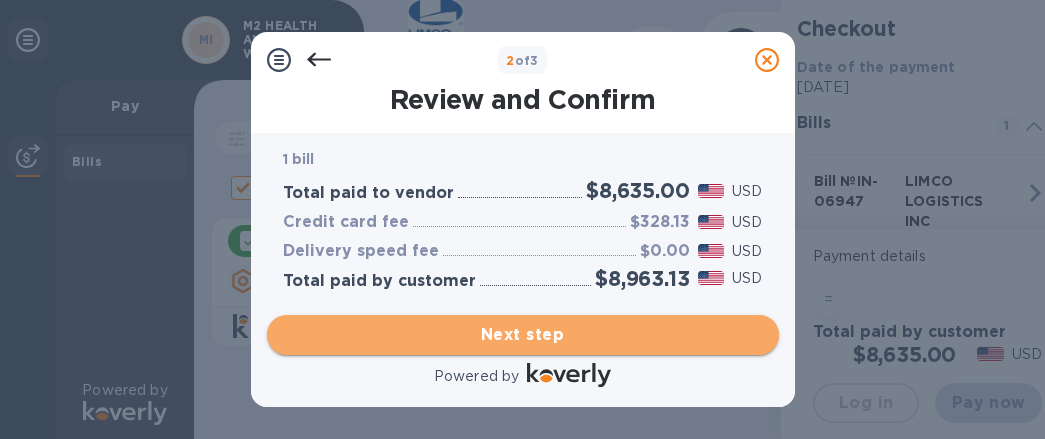 click on "Next step" at bounding box center [523, 335] 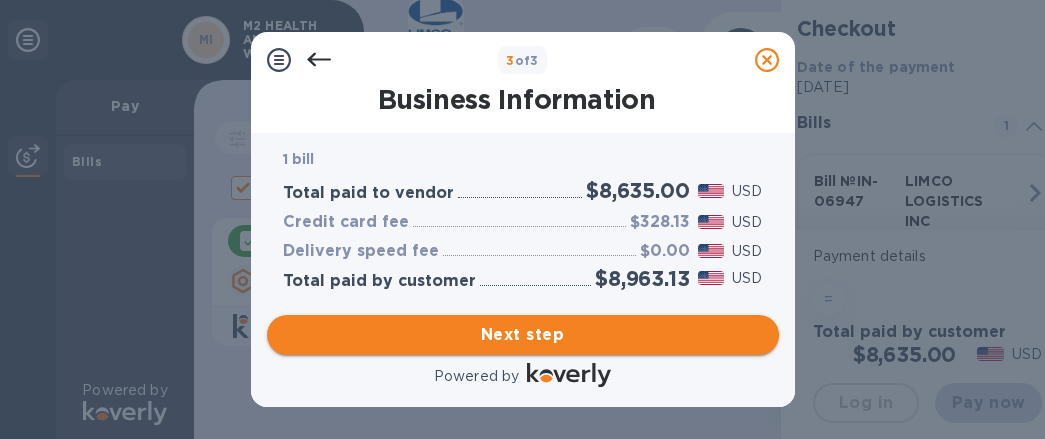 type on "[GEOGRAPHIC_DATA]" 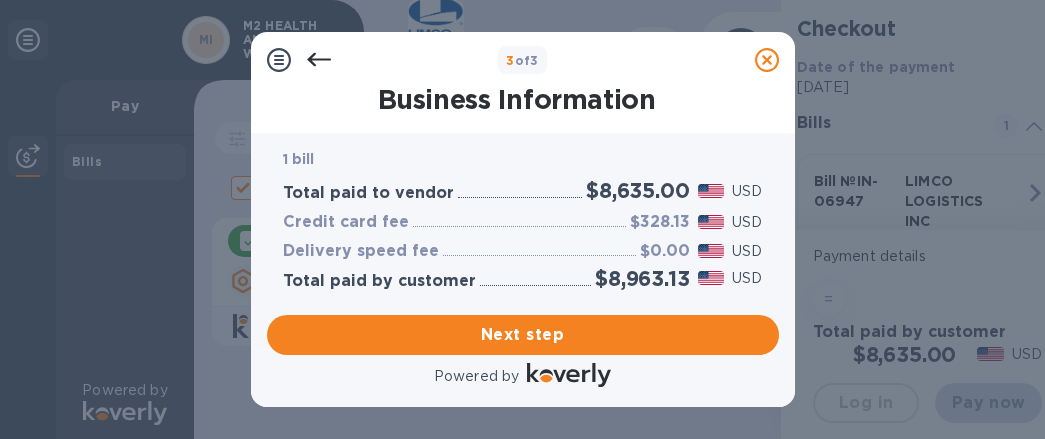 scroll, scrollTop: 14, scrollLeft: 0, axis: vertical 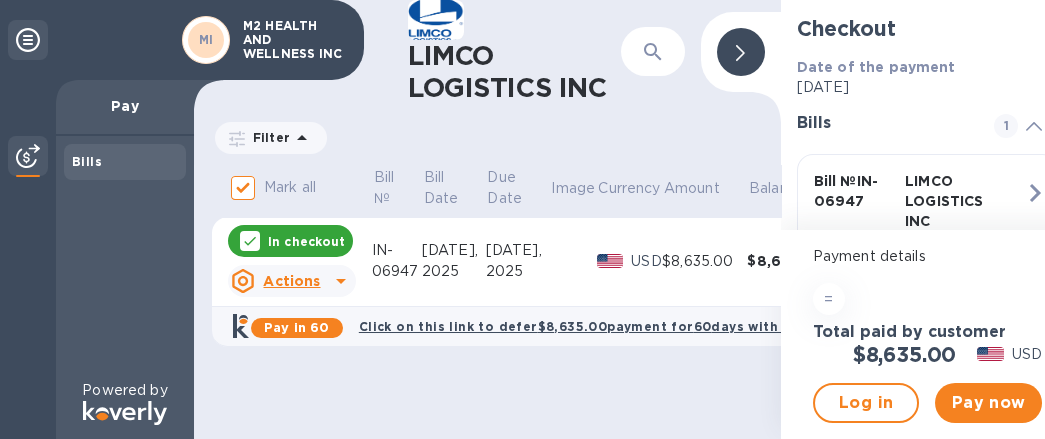 click on "Bills" at bounding box center (87, 161) 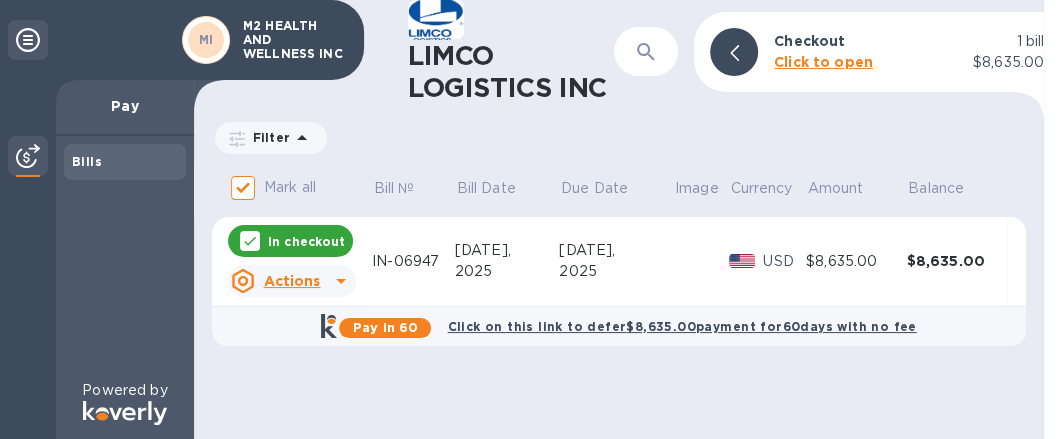 click on "Click to open" at bounding box center [823, 62] 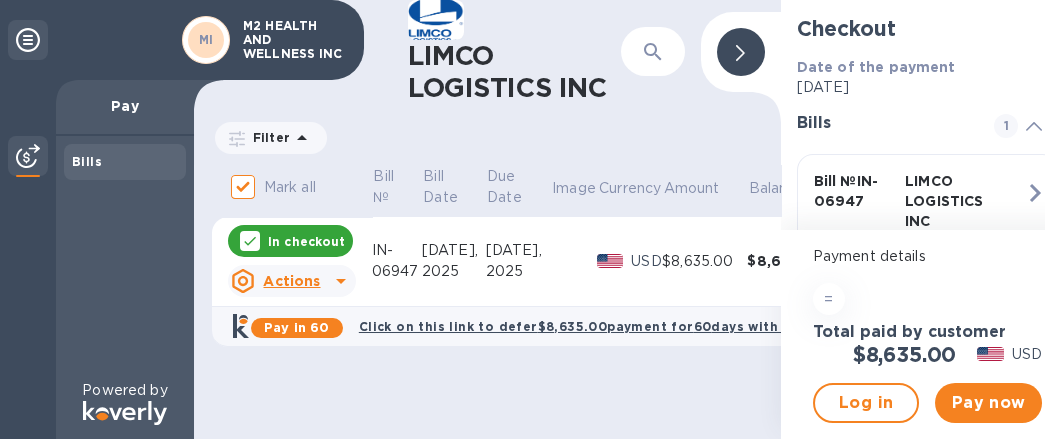 scroll, scrollTop: 14, scrollLeft: 0, axis: vertical 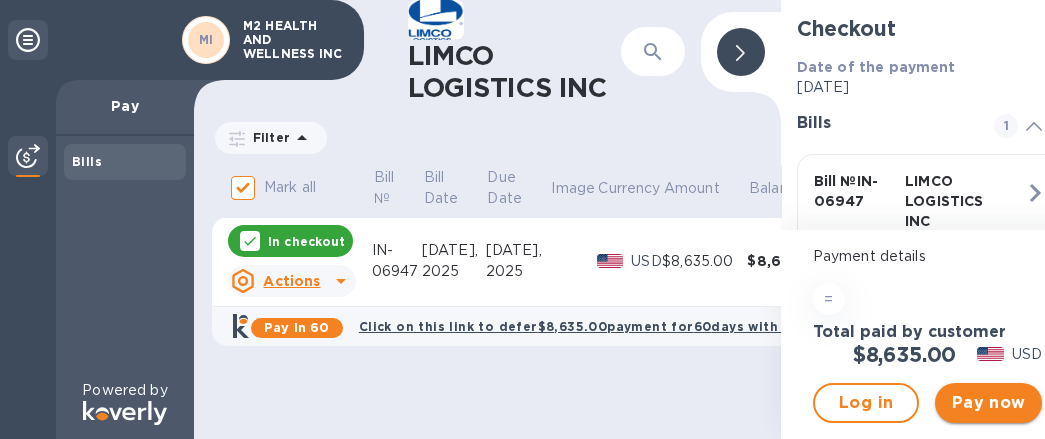 click on "Pay now" at bounding box center [988, 403] 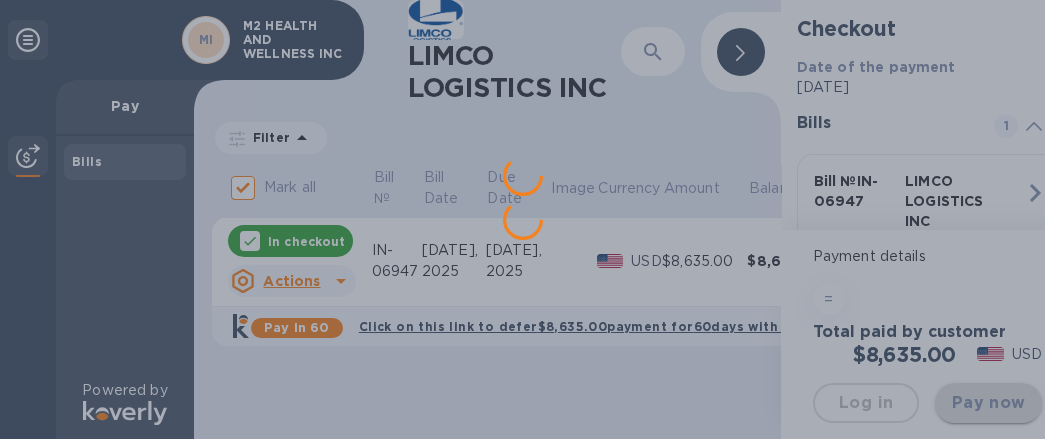 scroll, scrollTop: 0, scrollLeft: 0, axis: both 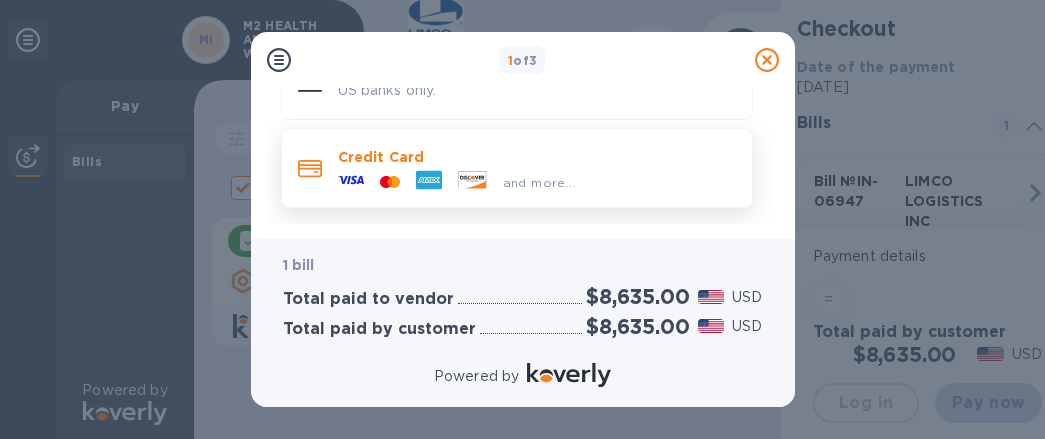 click 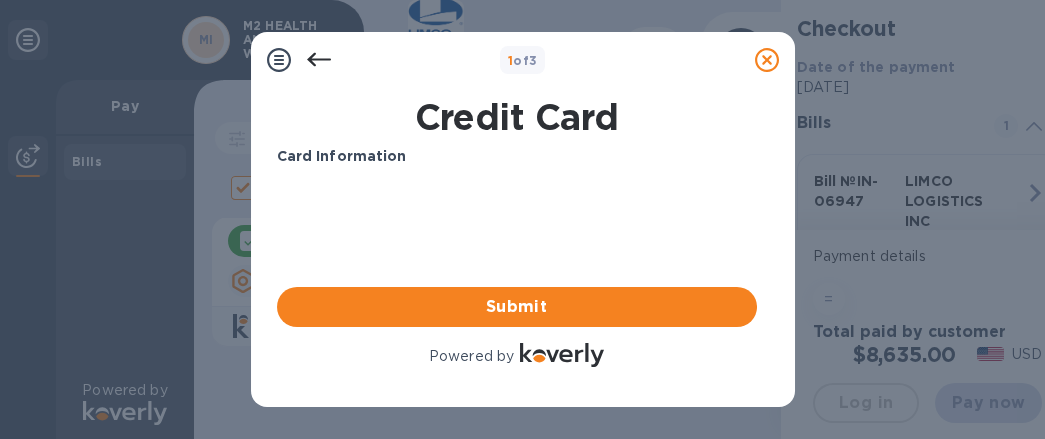 scroll, scrollTop: 0, scrollLeft: 0, axis: both 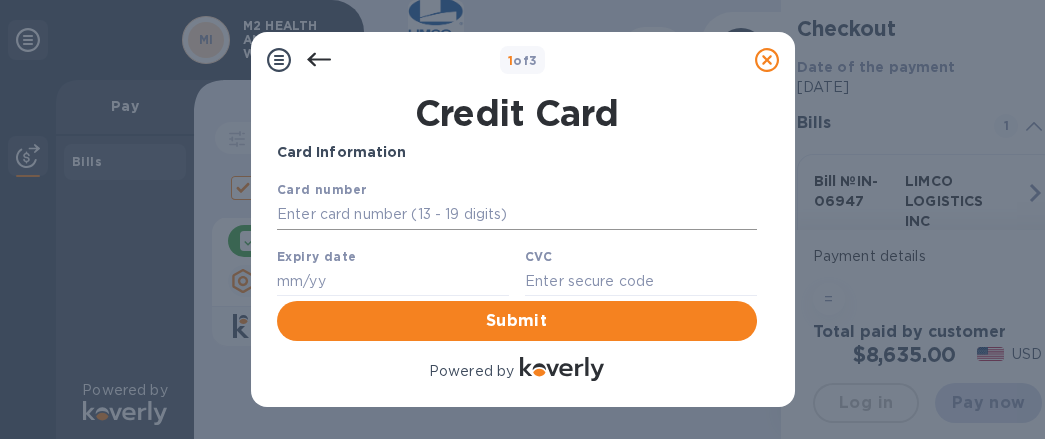 click at bounding box center (516, 215) 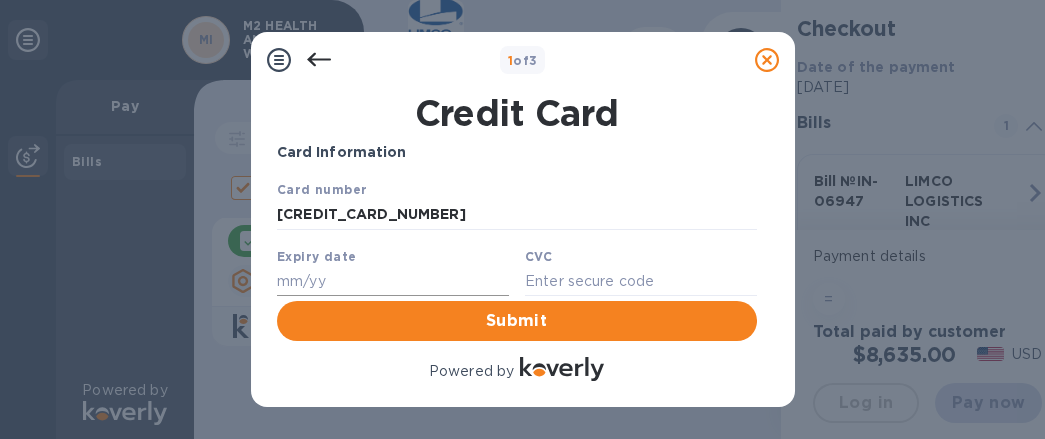 type on "[CREDIT_CARD_NUMBER]" 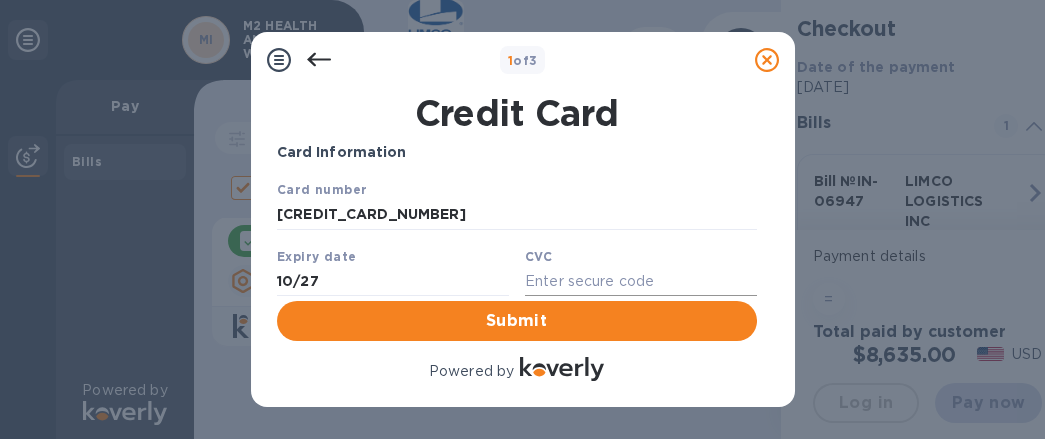 type on "10/27" 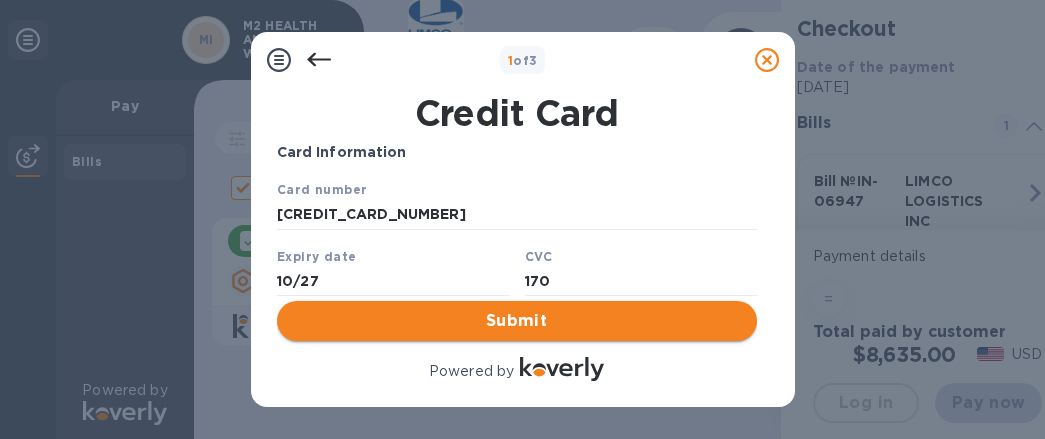 type on "170" 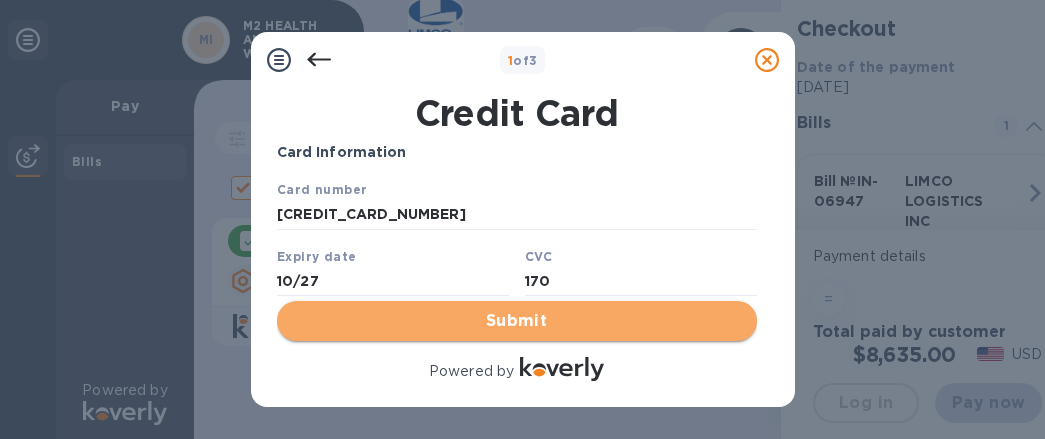 click on "Submit" at bounding box center (517, 321) 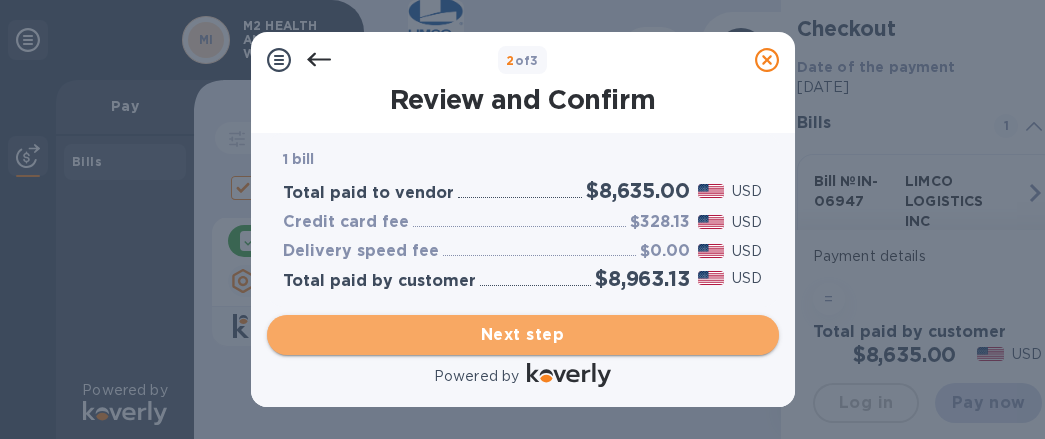 click on "Next step" at bounding box center (523, 335) 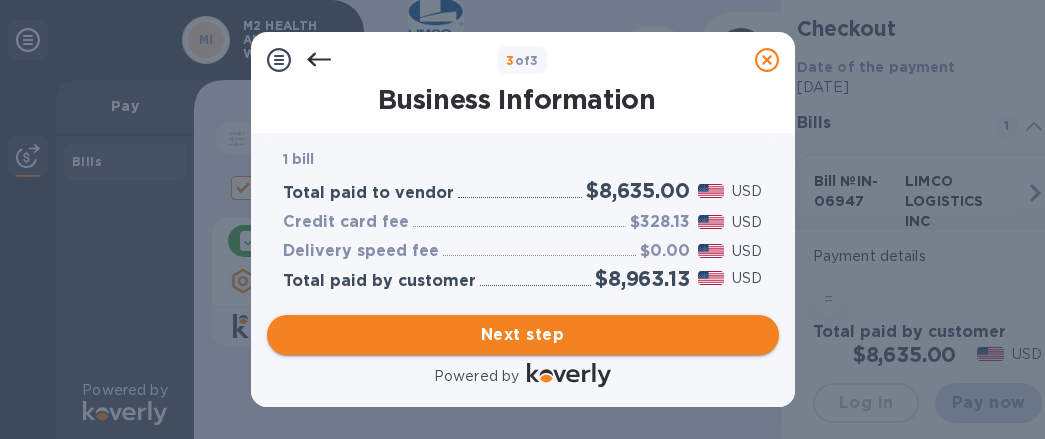 type on "[GEOGRAPHIC_DATA]" 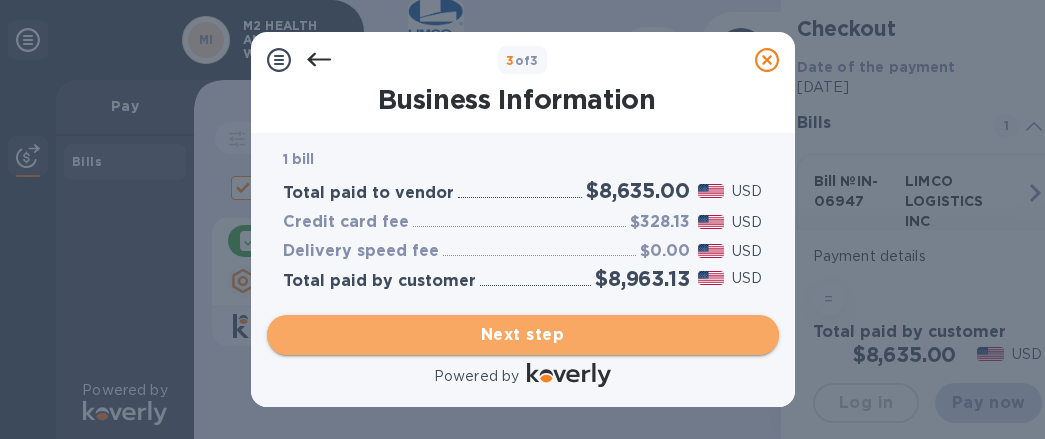 click on "Next step" at bounding box center [523, 335] 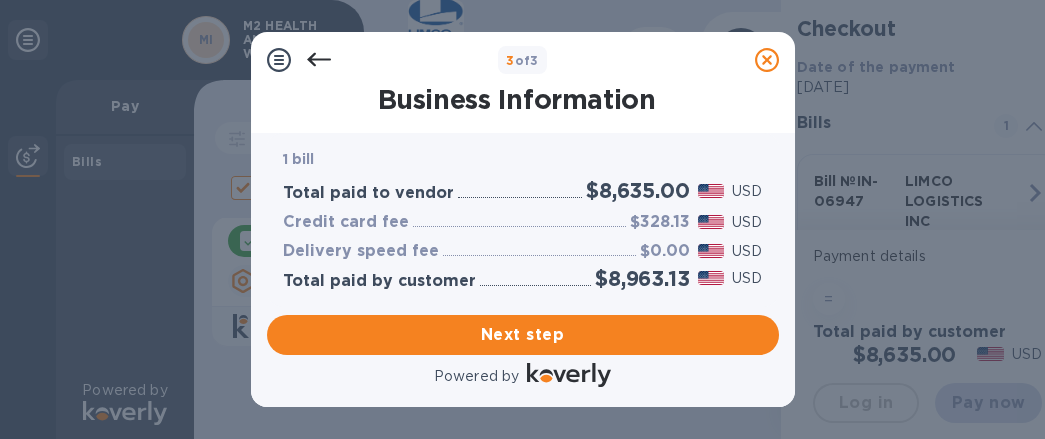 click 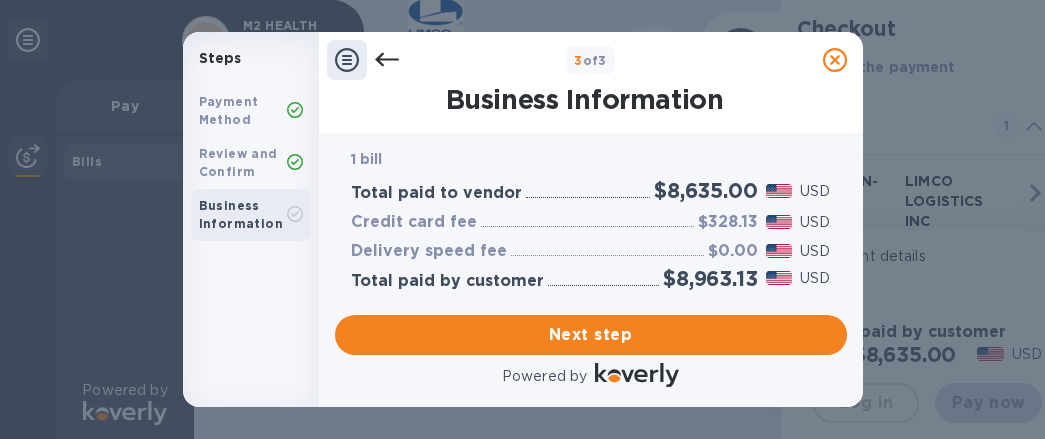 click on "Business Information" at bounding box center (241, 214) 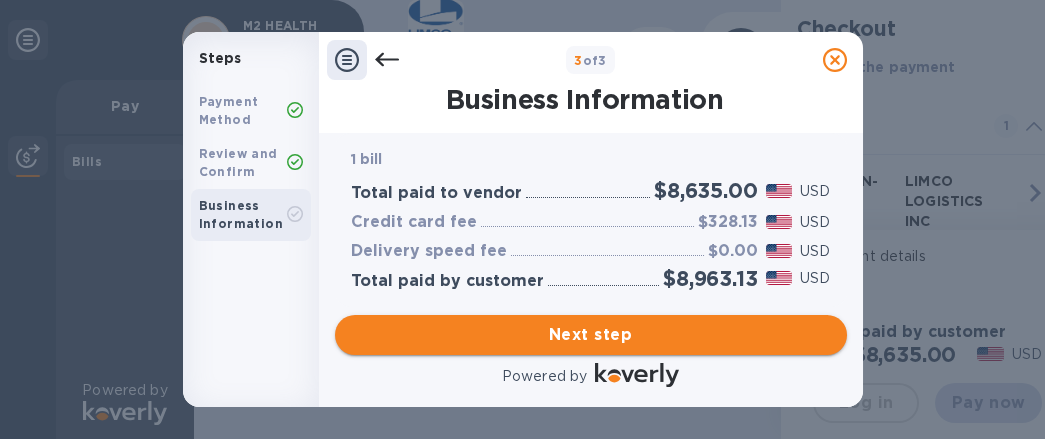 click on "Next step" at bounding box center [591, 335] 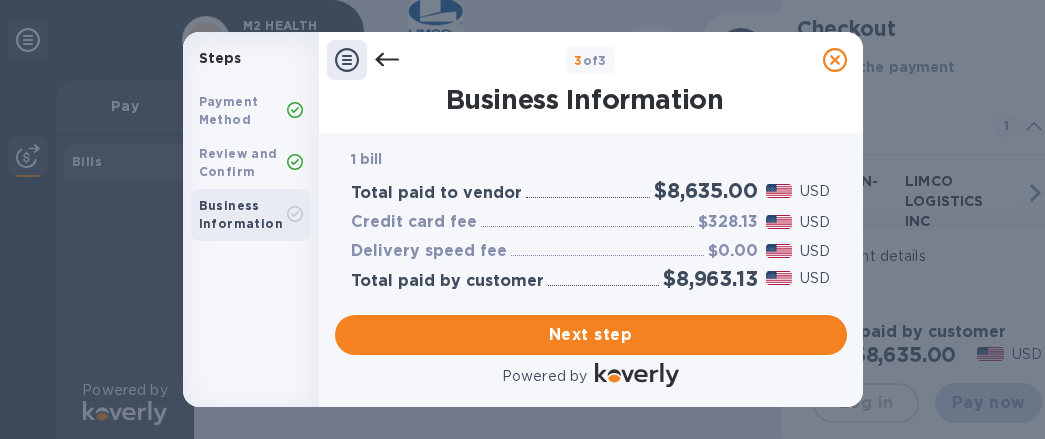scroll, scrollTop: 14, scrollLeft: 0, axis: vertical 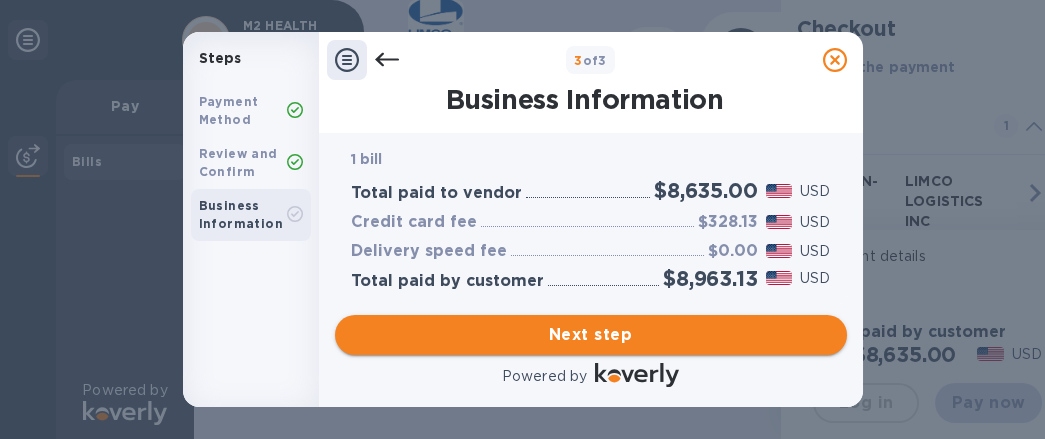 click on "Next step" at bounding box center [591, 335] 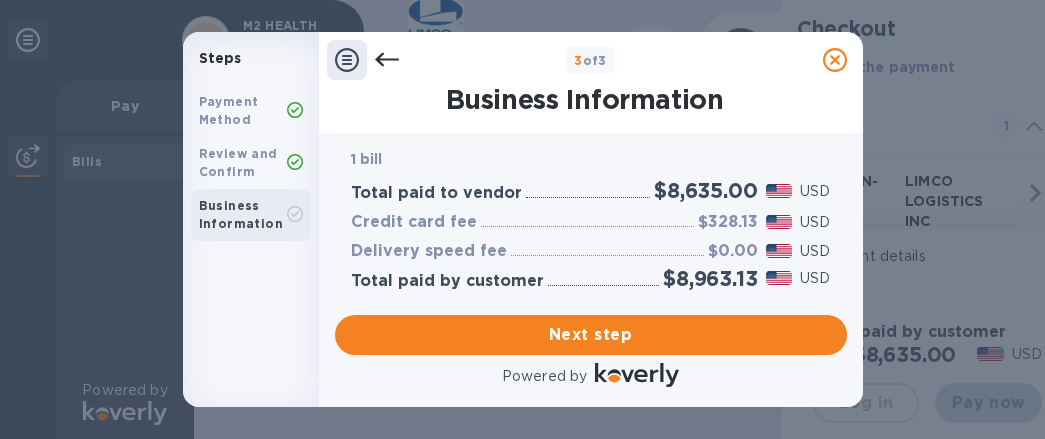 click 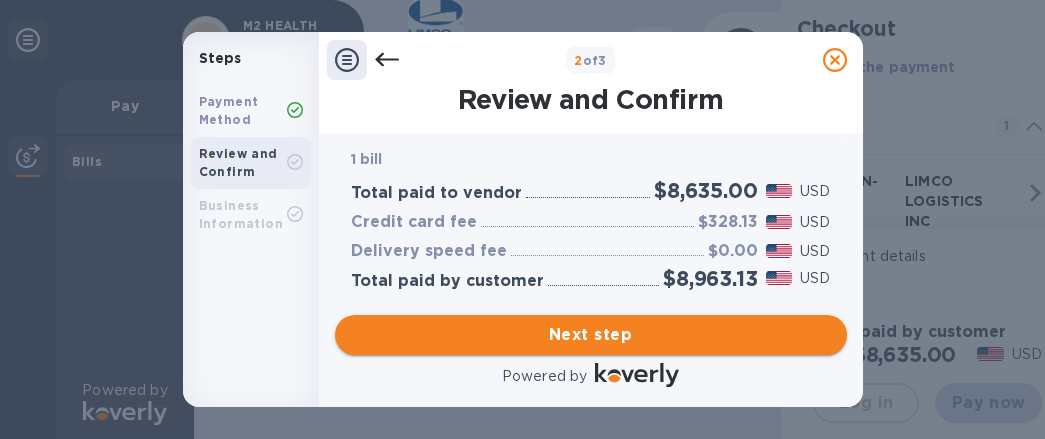 click on "Next step" at bounding box center (591, 335) 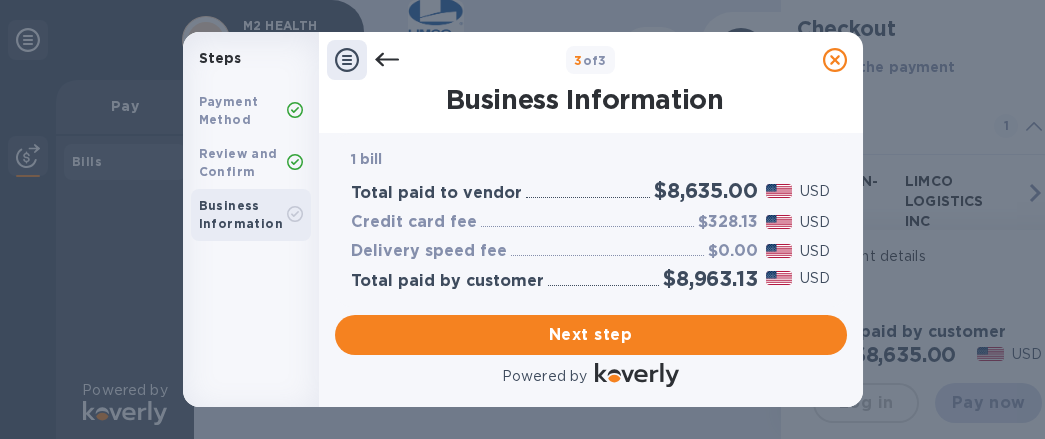 scroll, scrollTop: 14, scrollLeft: 0, axis: vertical 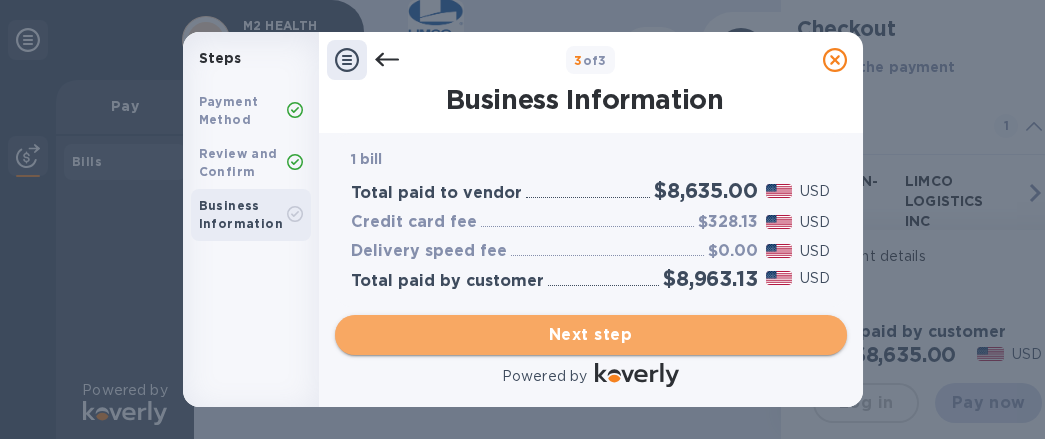click on "Next step" at bounding box center [591, 335] 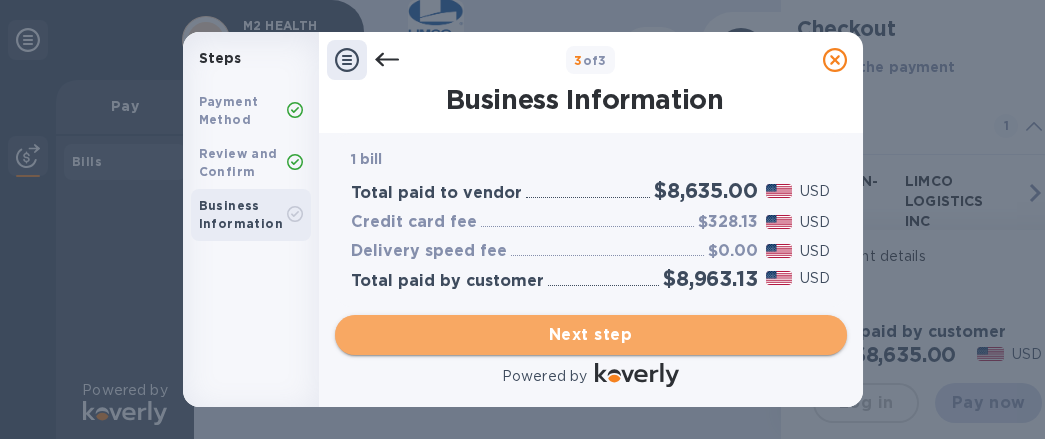 click on "Next step" at bounding box center (591, 335) 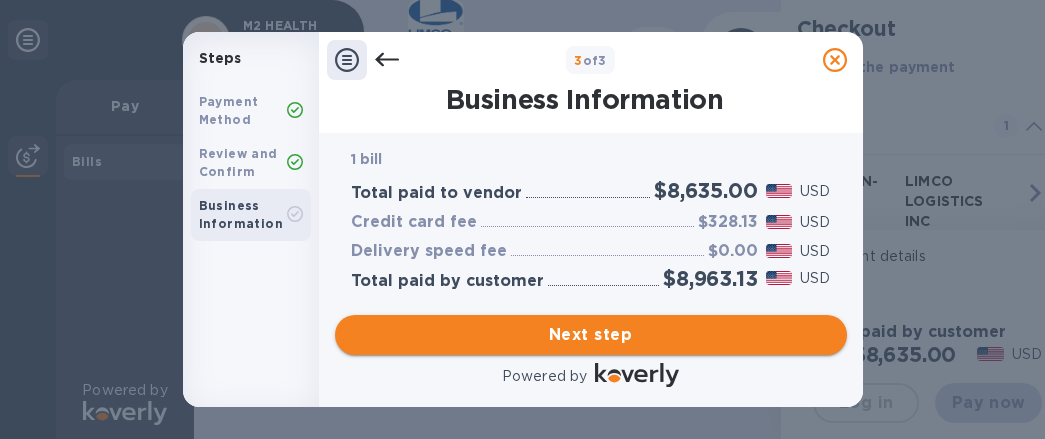 click on "Next step" at bounding box center (591, 335) 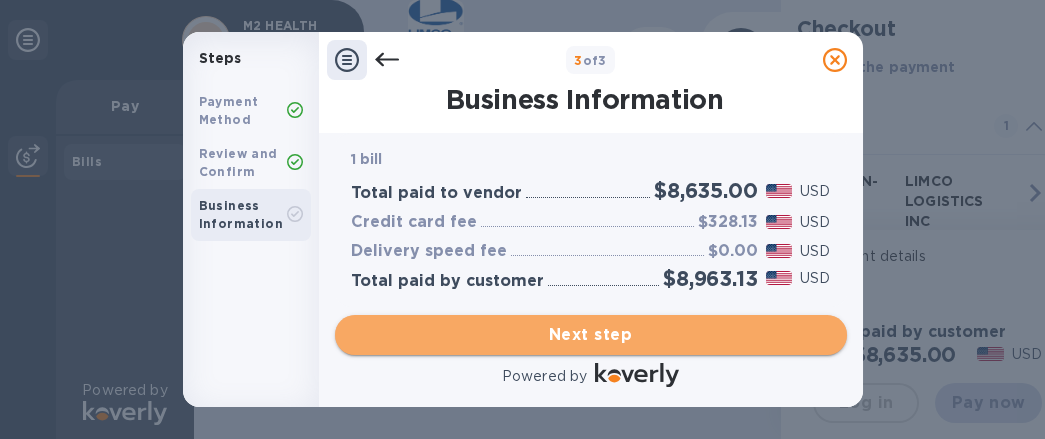 click on "Next step" at bounding box center [591, 335] 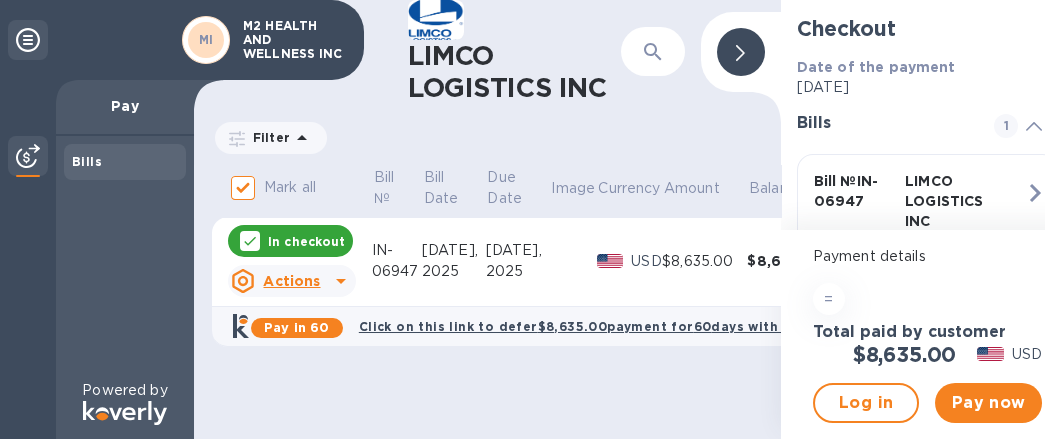 scroll, scrollTop: 75, scrollLeft: 0, axis: vertical 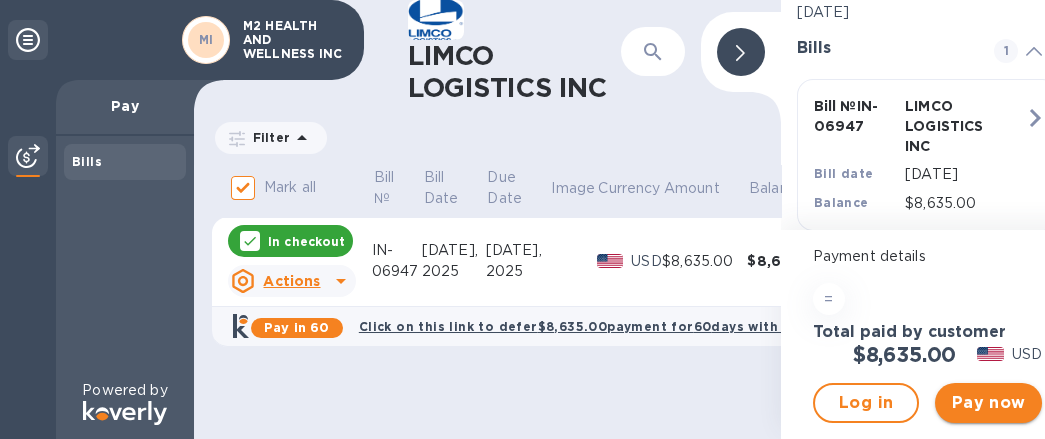 click on "Pay now" at bounding box center (988, 403) 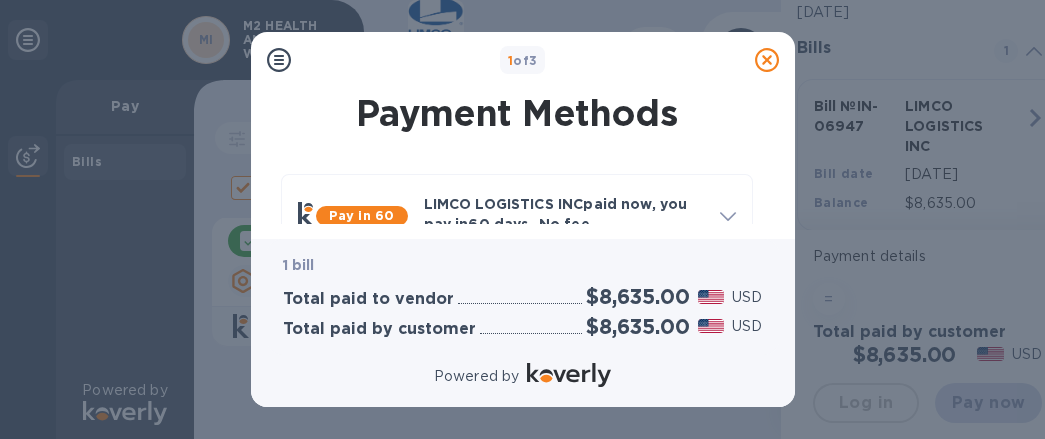 scroll, scrollTop: 0, scrollLeft: 0, axis: both 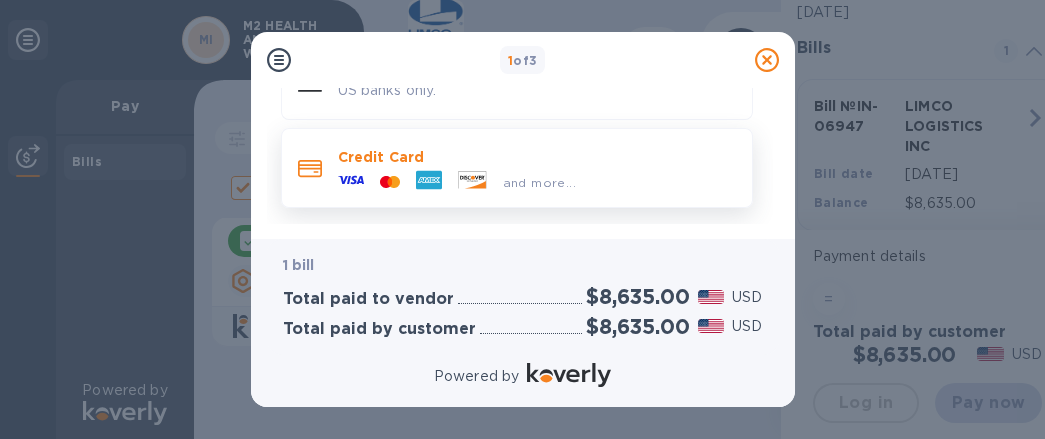 click 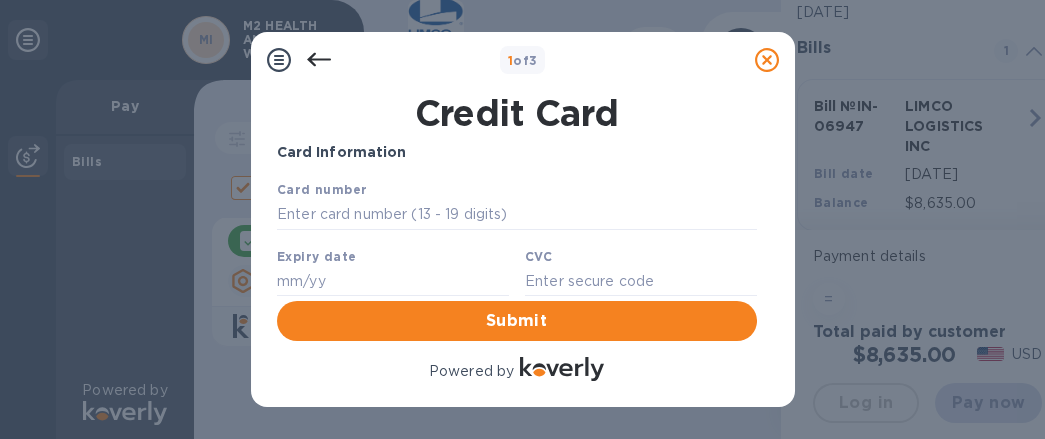 scroll, scrollTop: 0, scrollLeft: 0, axis: both 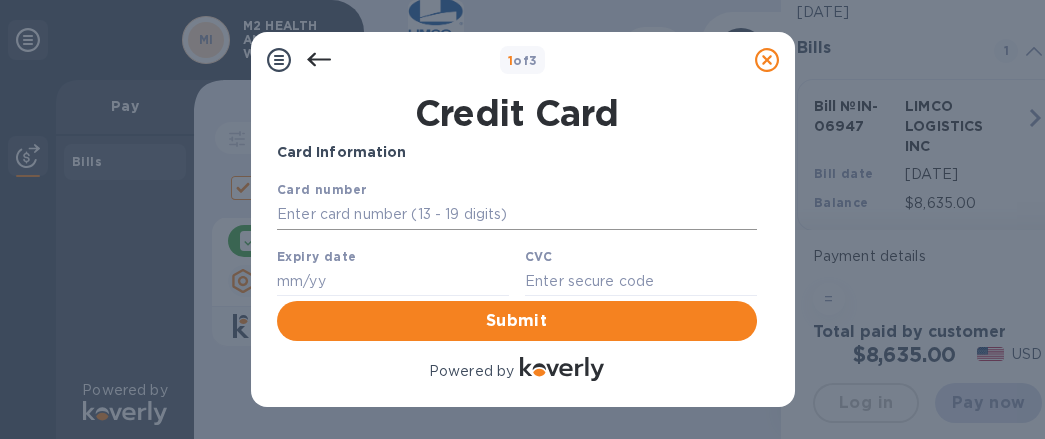 click at bounding box center [516, 215] 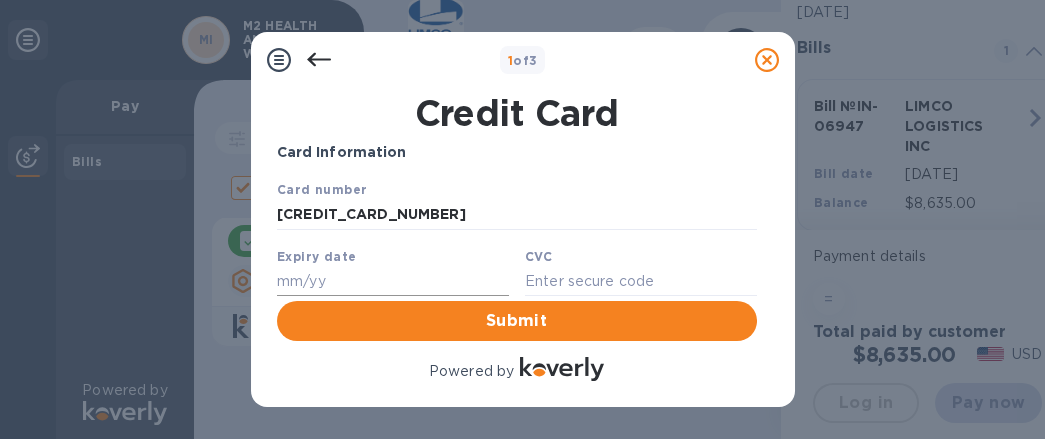 type on "[CREDIT_CARD_NUMBER]" 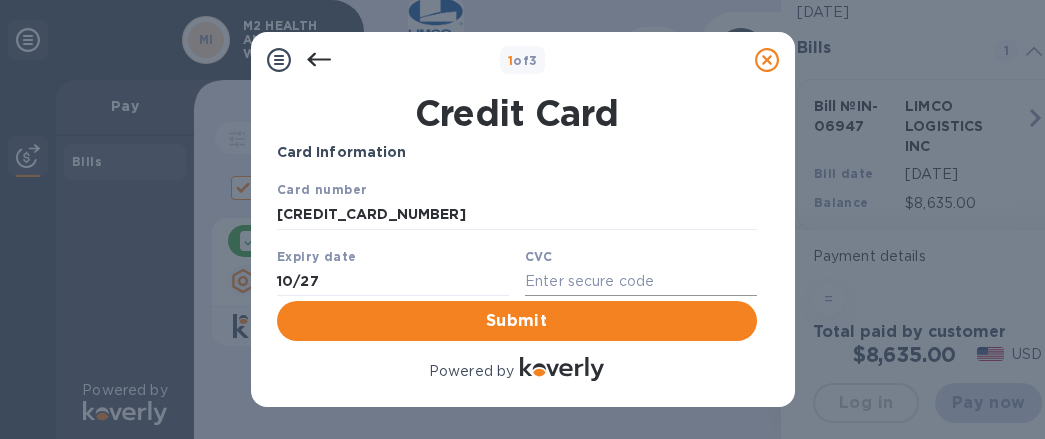 type on "10/27" 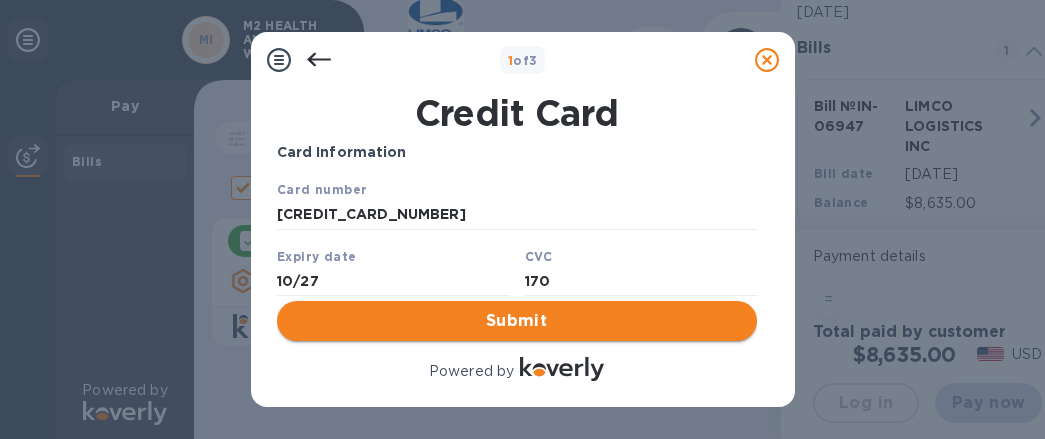 type on "170" 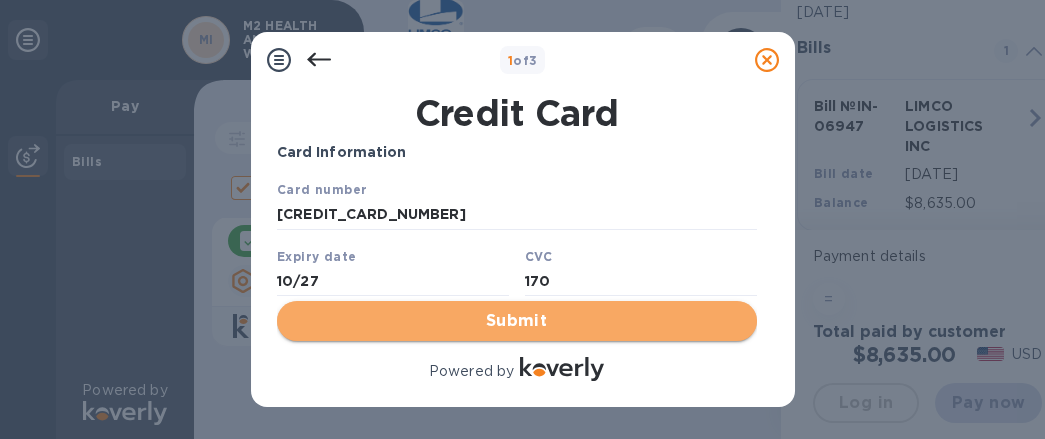click on "Submit" at bounding box center (517, 321) 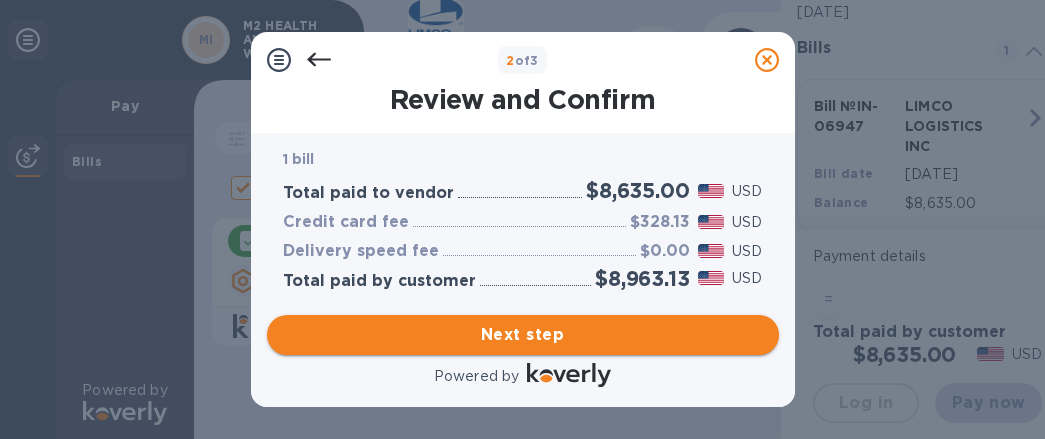 scroll, scrollTop: 14, scrollLeft: 0, axis: vertical 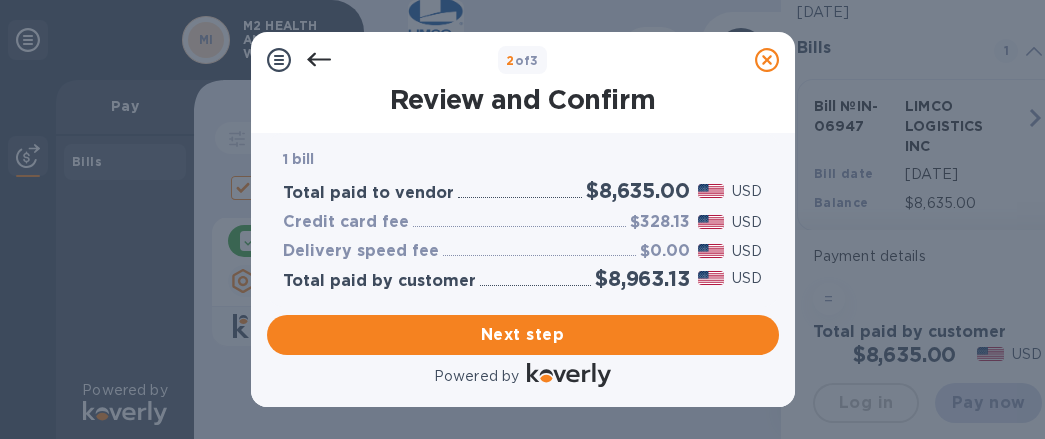 click at bounding box center [536, 281] 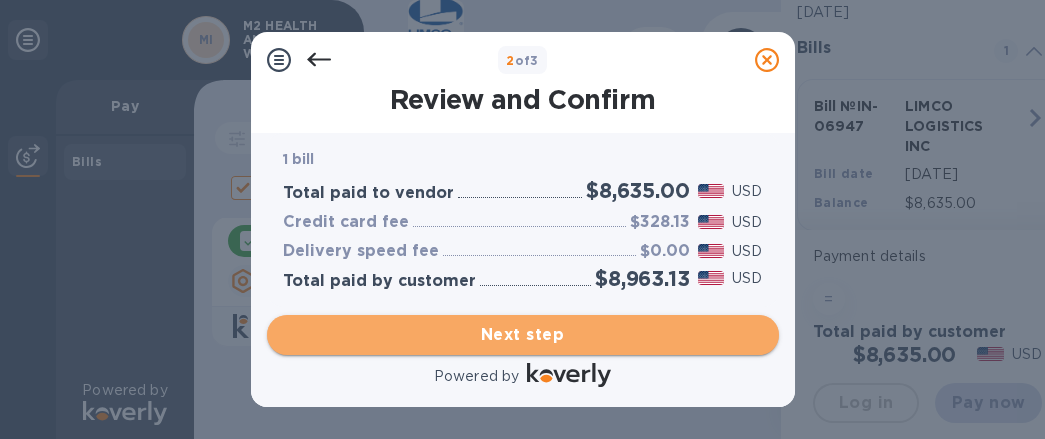 click on "Next step" at bounding box center (523, 335) 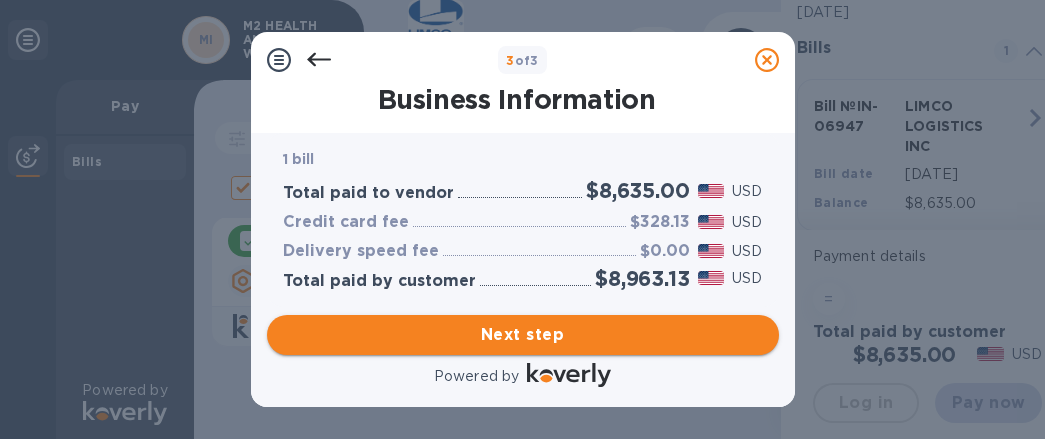 type on "[GEOGRAPHIC_DATA]" 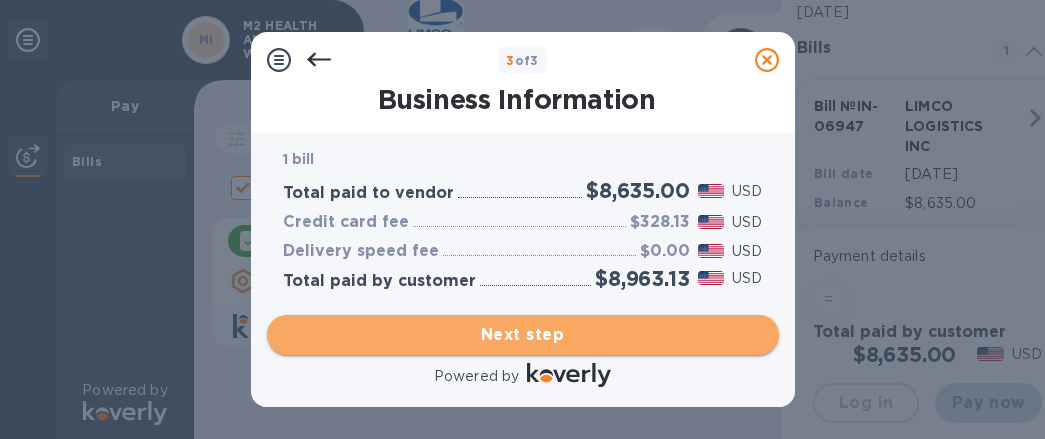 click on "Next step" at bounding box center (523, 335) 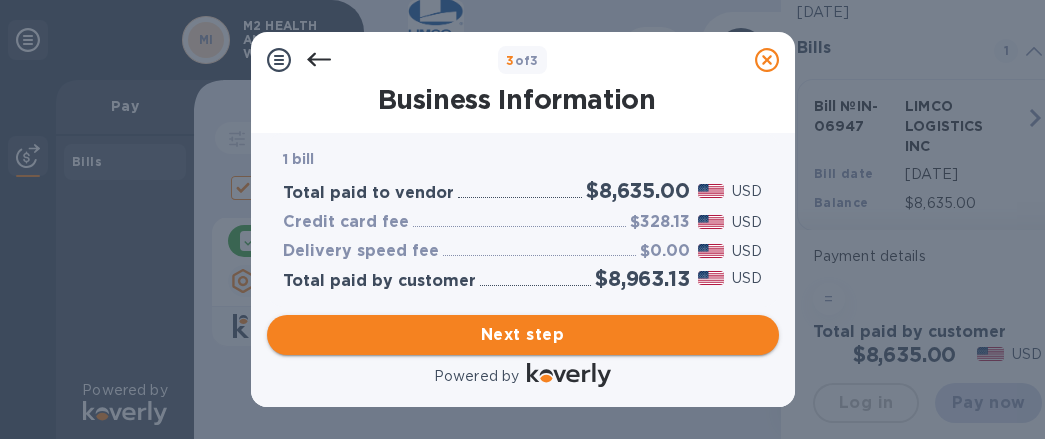 click on "Next step" at bounding box center [523, 335] 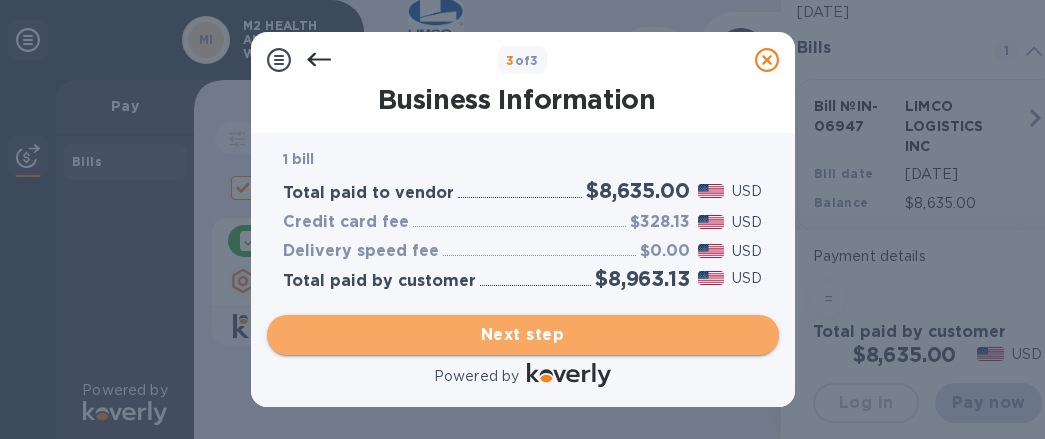 click on "Next step" at bounding box center [523, 335] 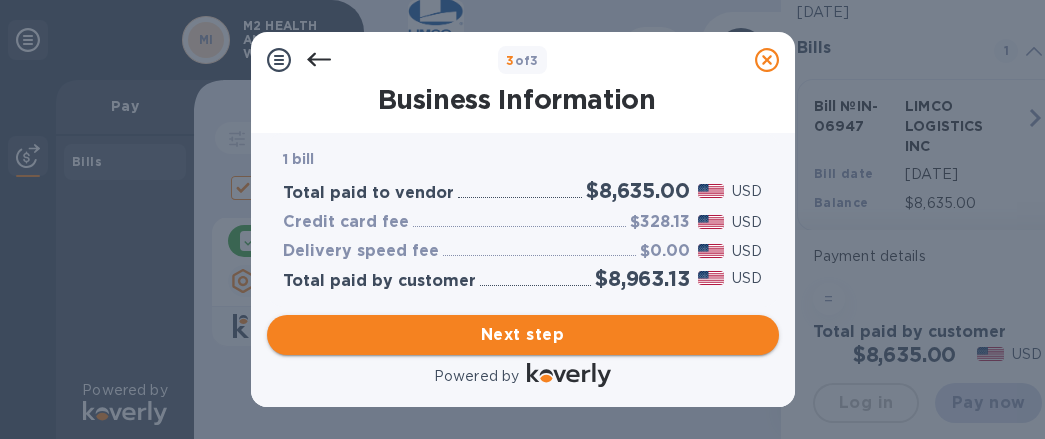 click on "Next step" at bounding box center [523, 335] 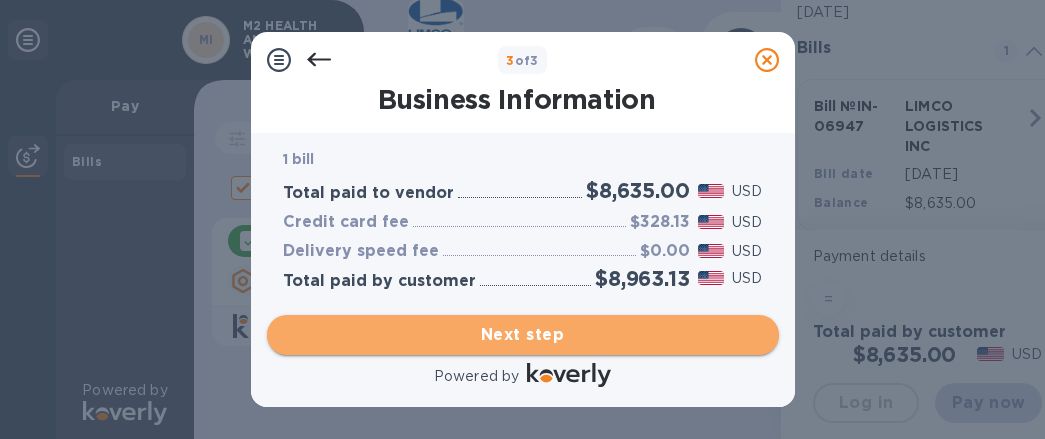 click on "Next step" at bounding box center [523, 335] 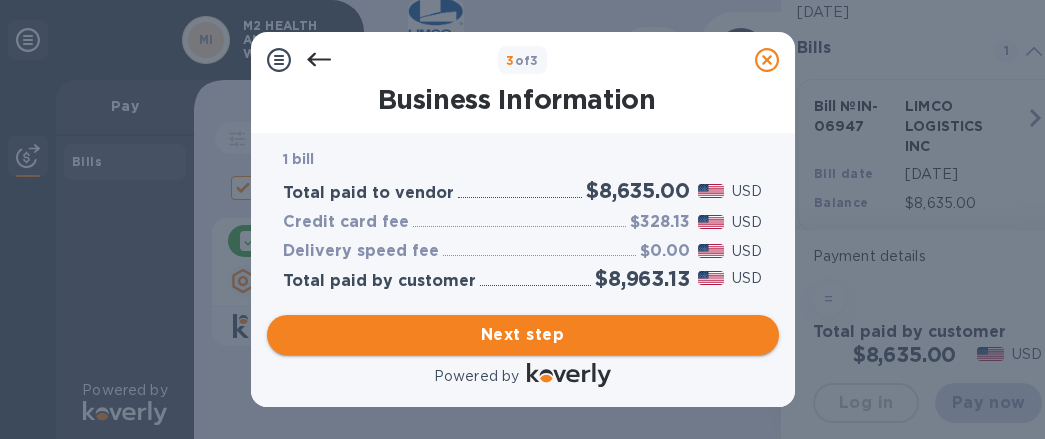 click on "Next step" at bounding box center [523, 335] 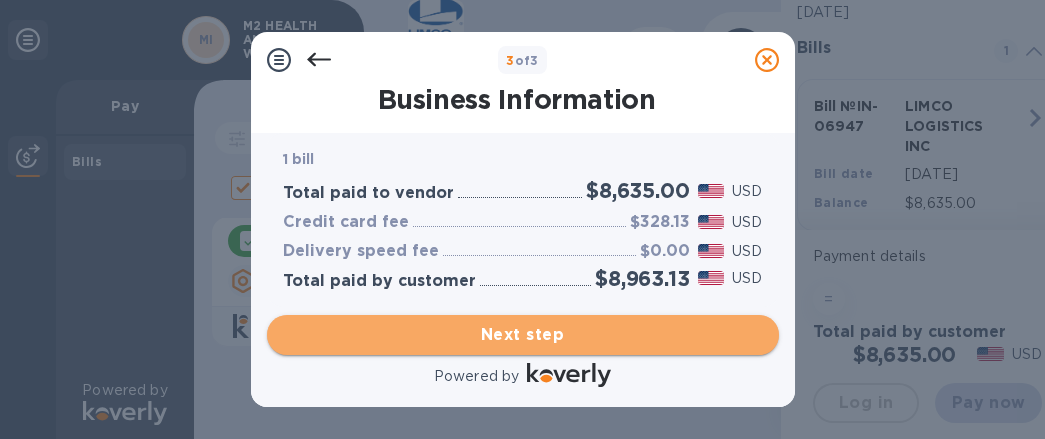 click on "Next step" at bounding box center [523, 335] 